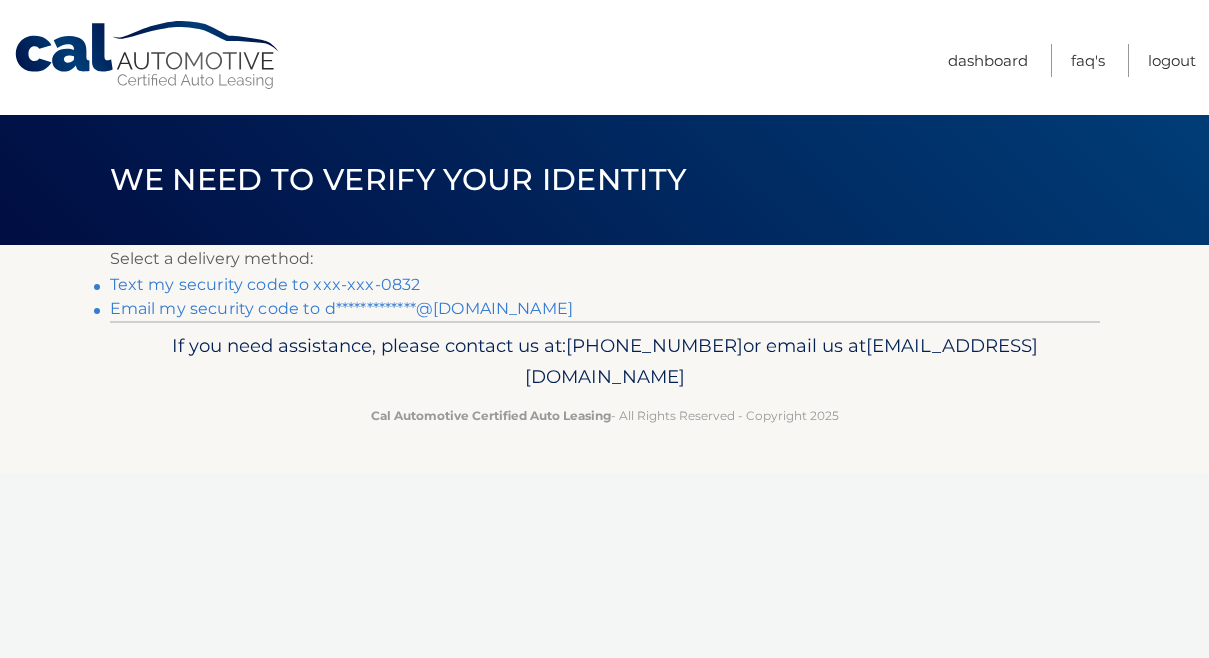 scroll, scrollTop: 0, scrollLeft: 0, axis: both 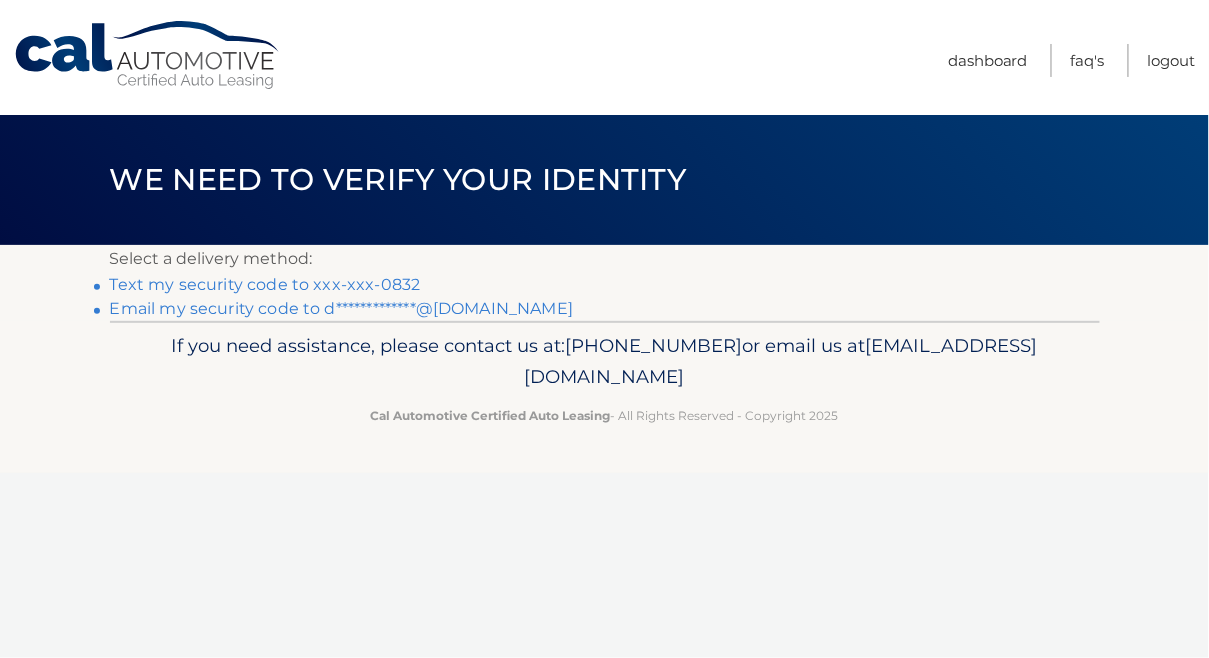 click on "Text my security code to xxx-xxx-0832" at bounding box center (265, 284) 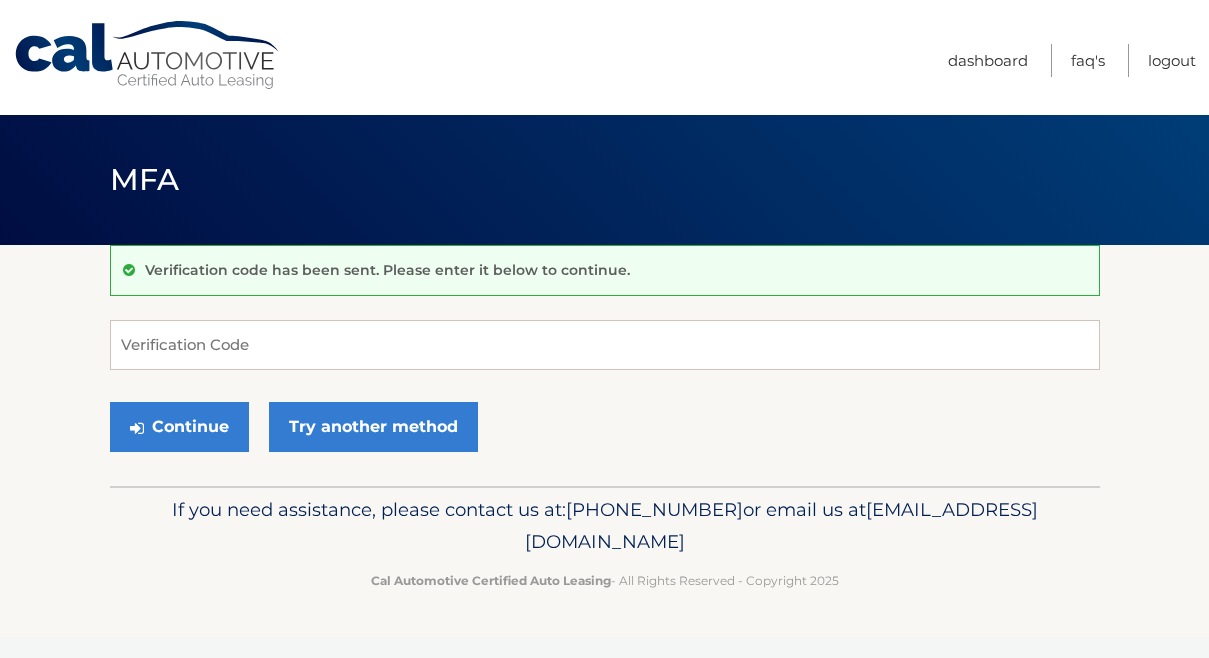scroll, scrollTop: 0, scrollLeft: 0, axis: both 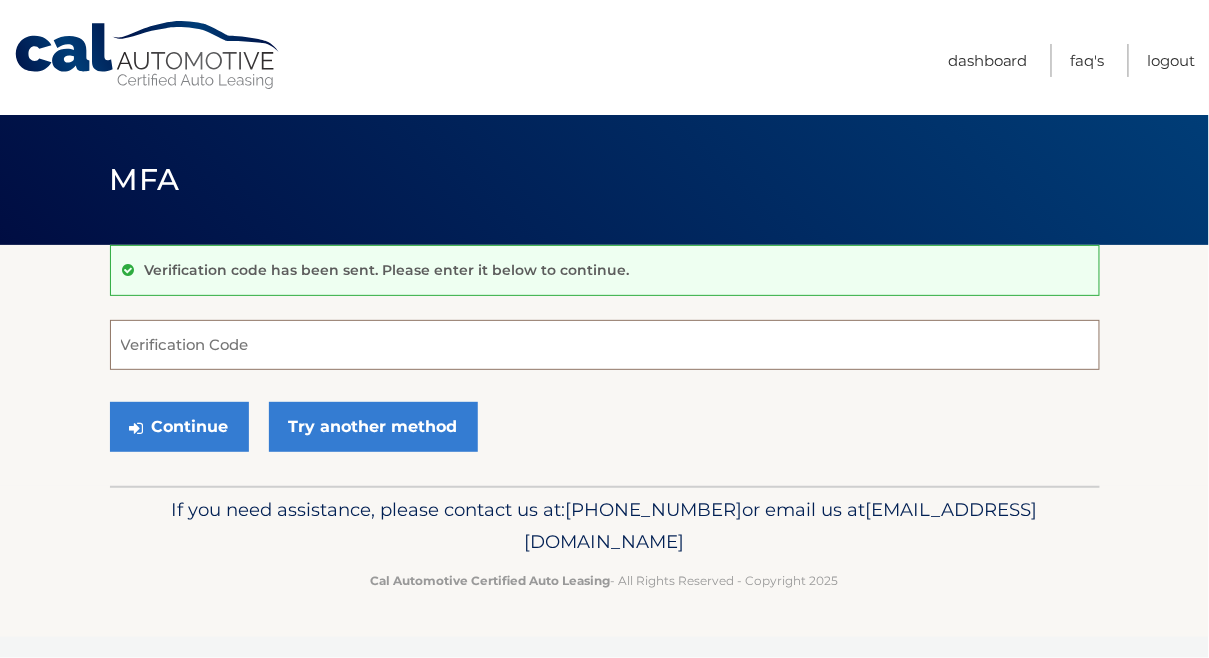 click on "Verification Code" at bounding box center [605, 345] 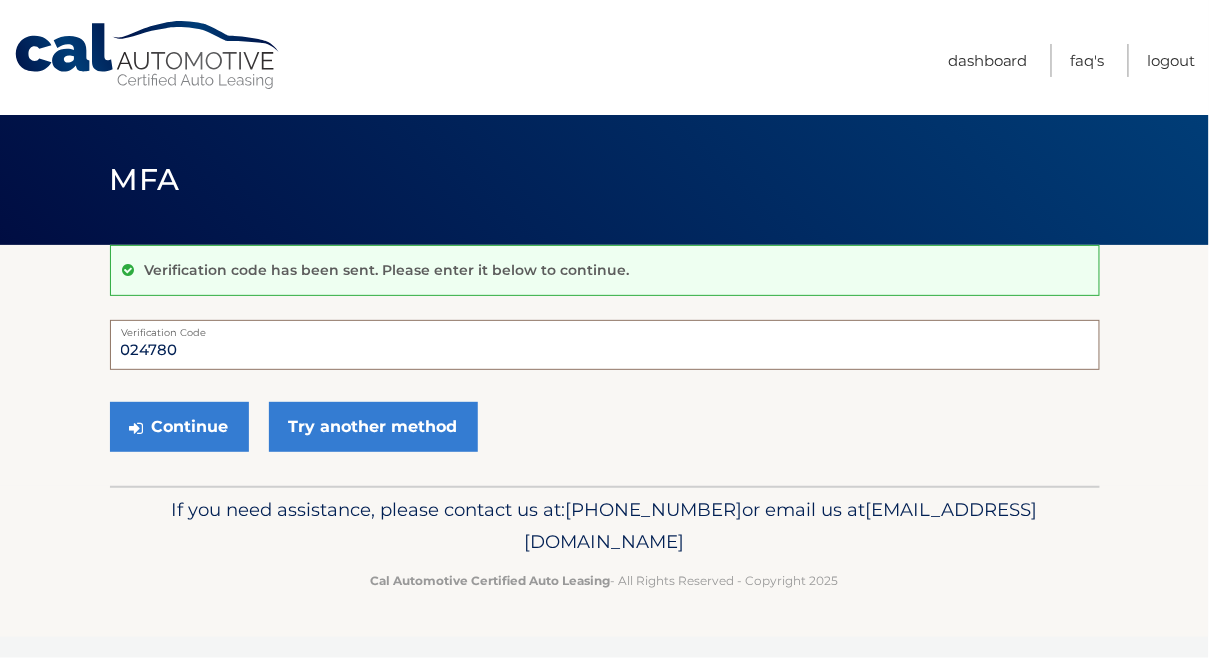 type on "024780" 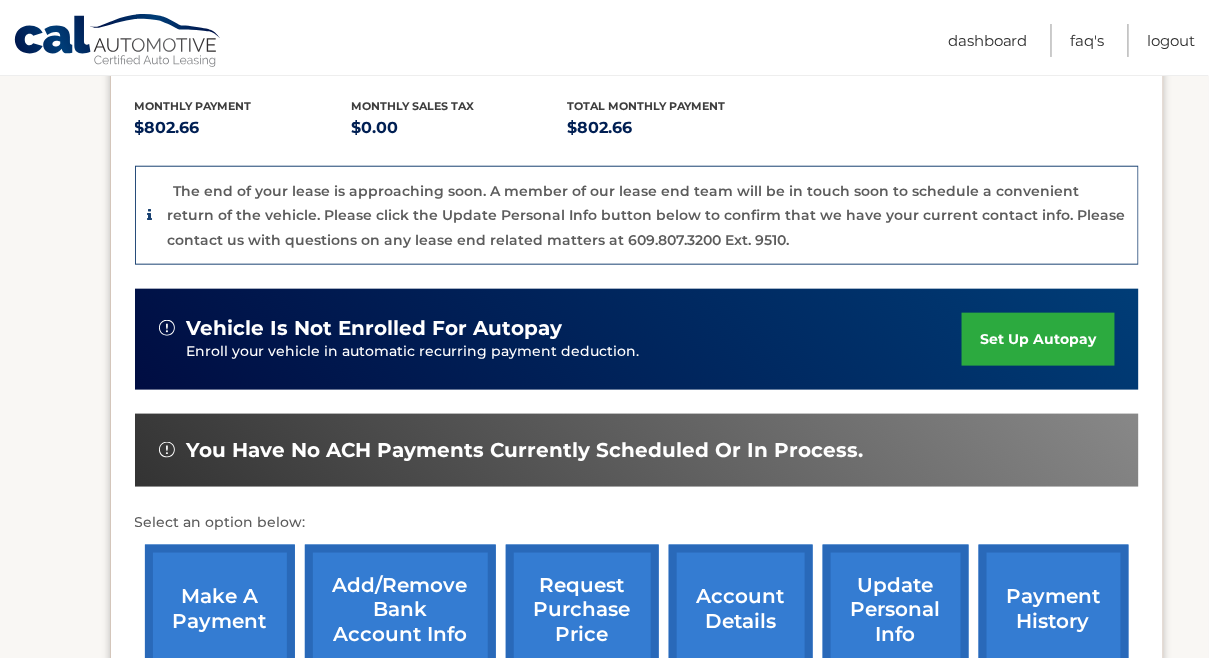 scroll, scrollTop: 420, scrollLeft: 0, axis: vertical 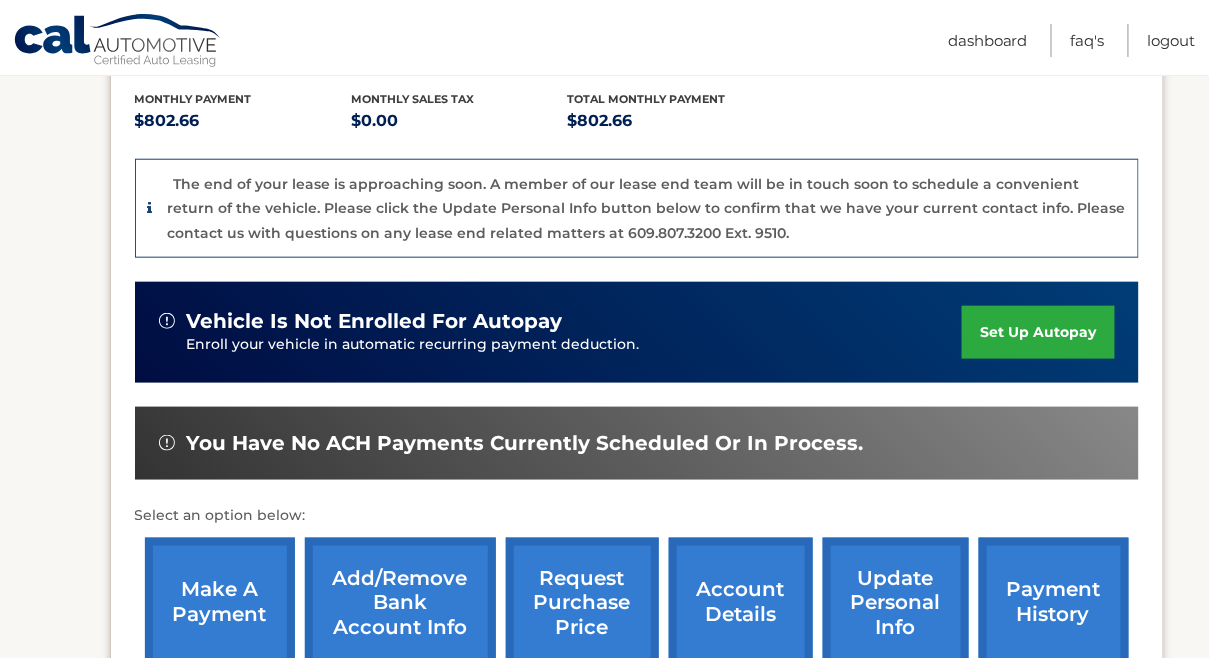 click on "make a payment" at bounding box center [220, 603] 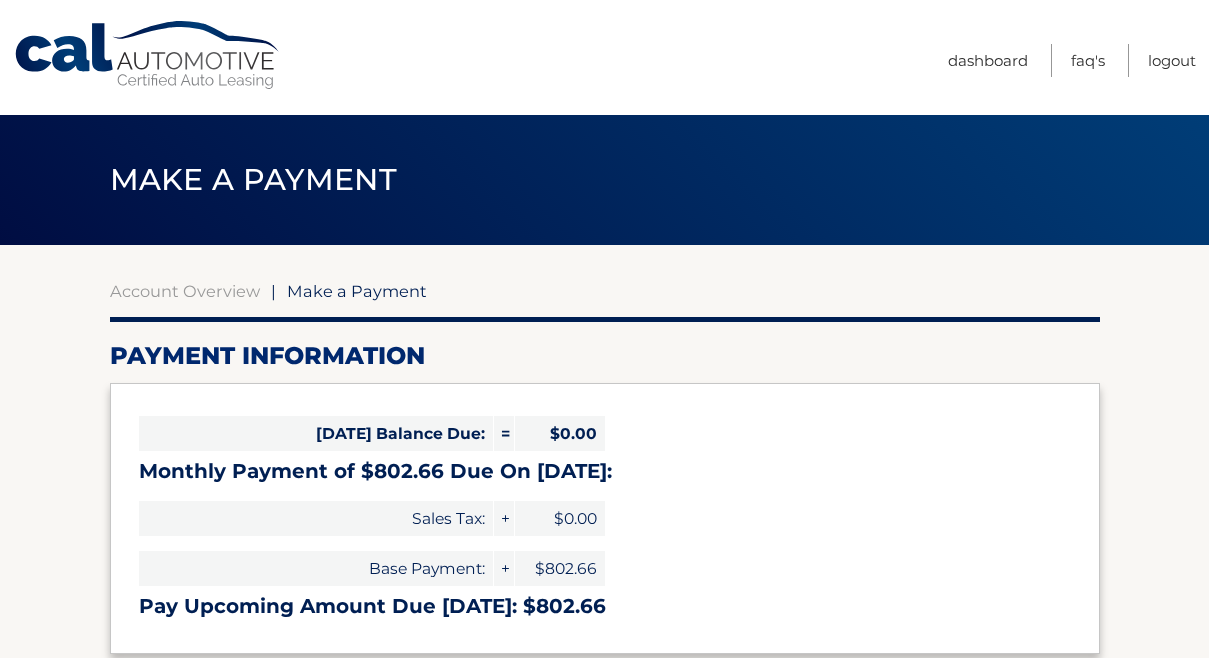 scroll, scrollTop: 0, scrollLeft: 0, axis: both 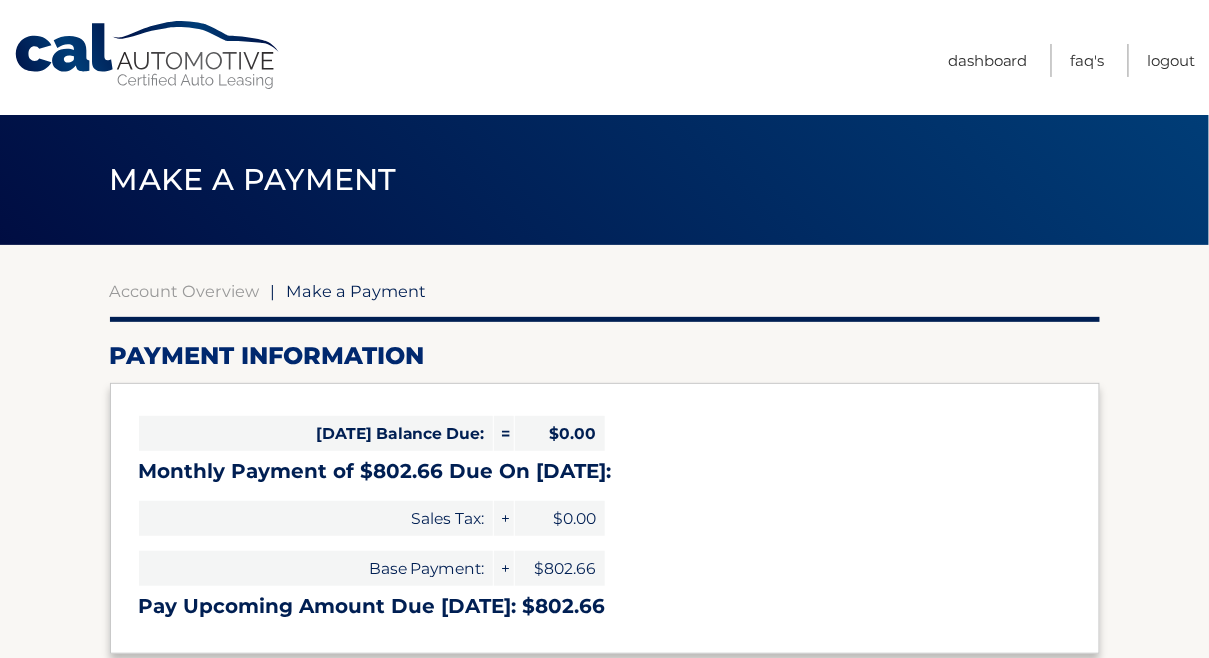 select on "MTU3MDU3MzctOGE1MS00MzUxLWEyMDUtNWI3YTk3NTM2NTZi" 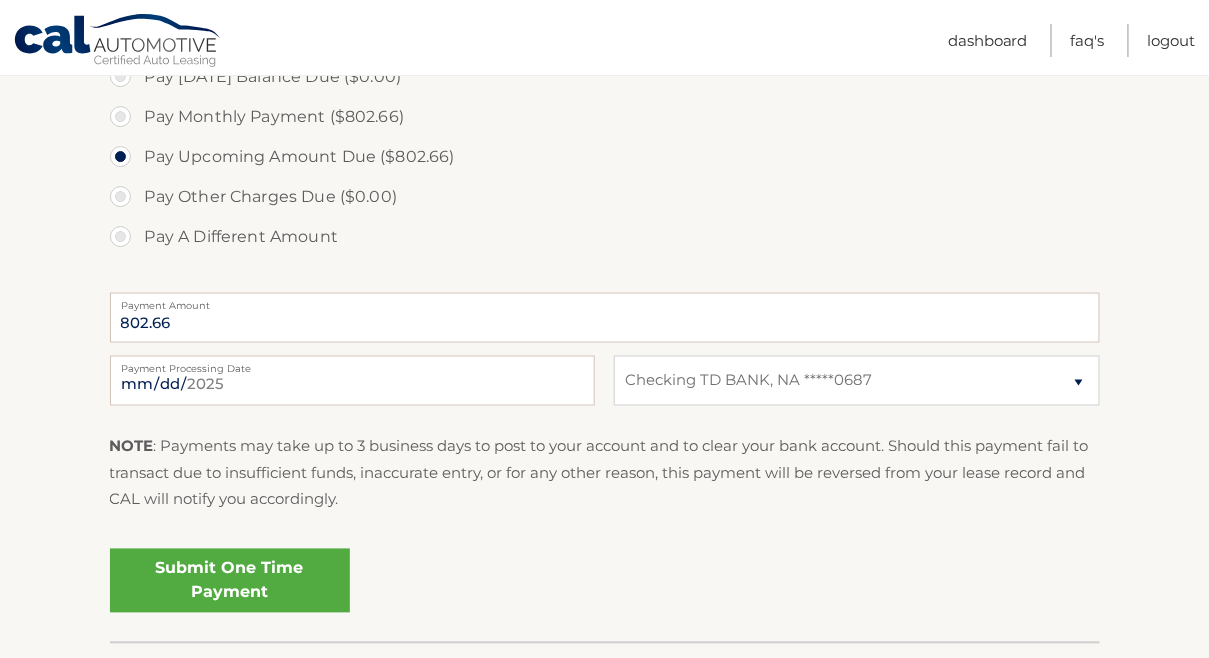 scroll, scrollTop: 649, scrollLeft: 0, axis: vertical 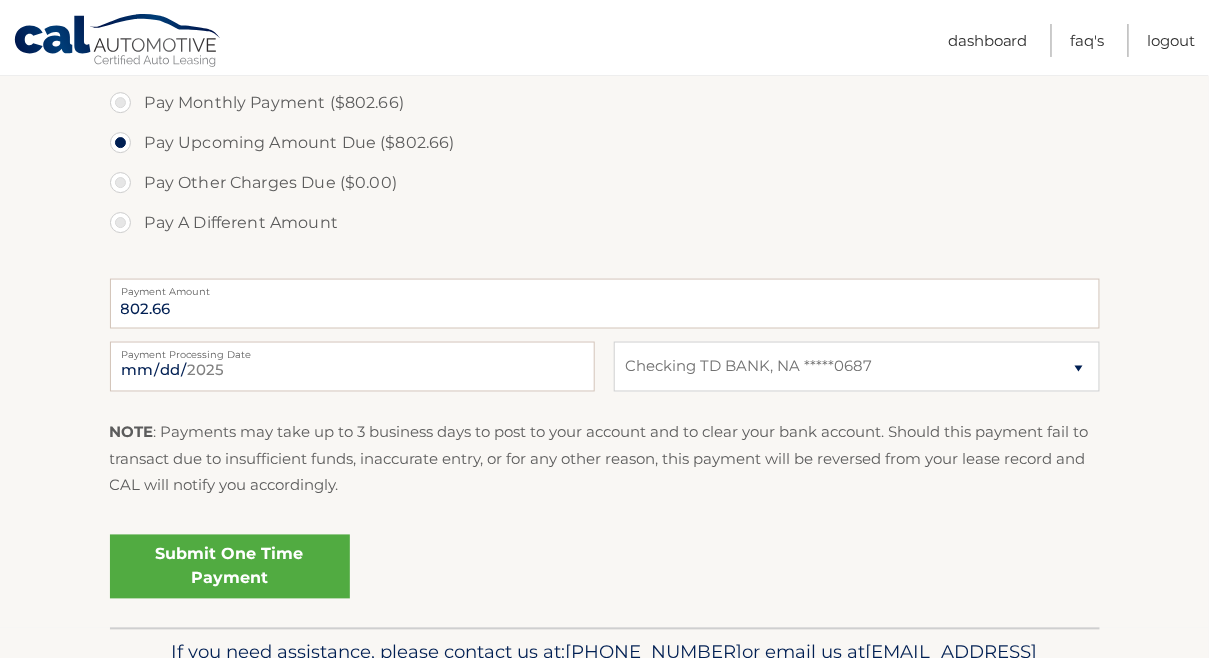 click on "Submit One Time Payment" at bounding box center [230, 567] 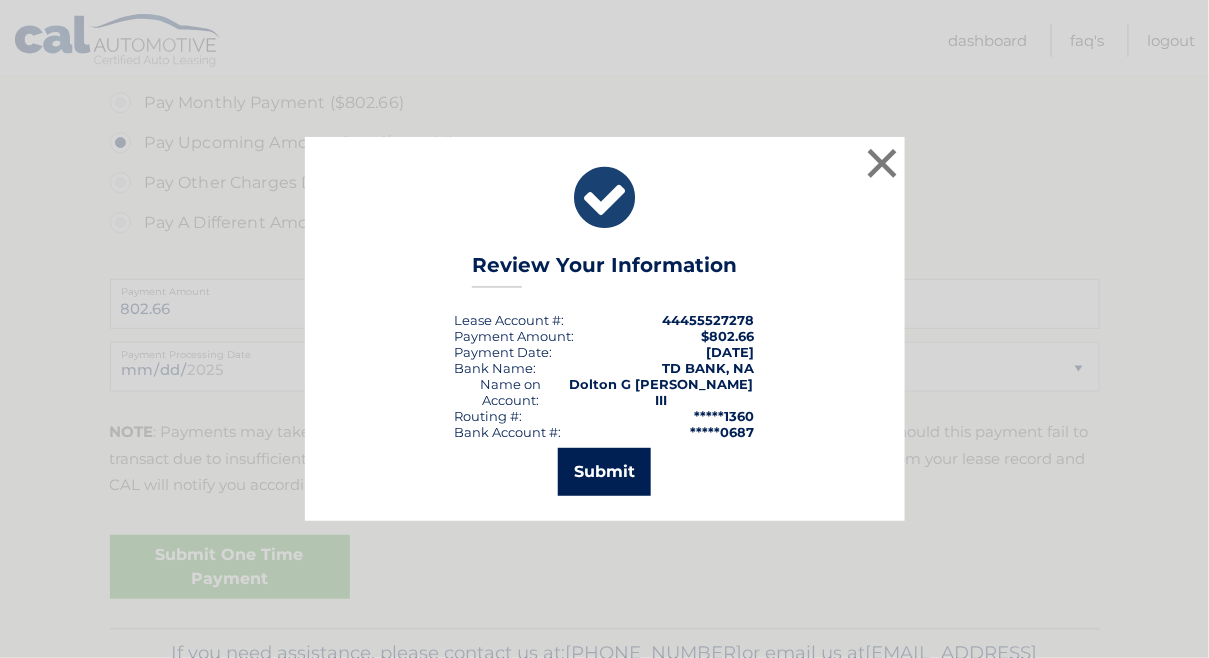click on "Submit" at bounding box center (604, 472) 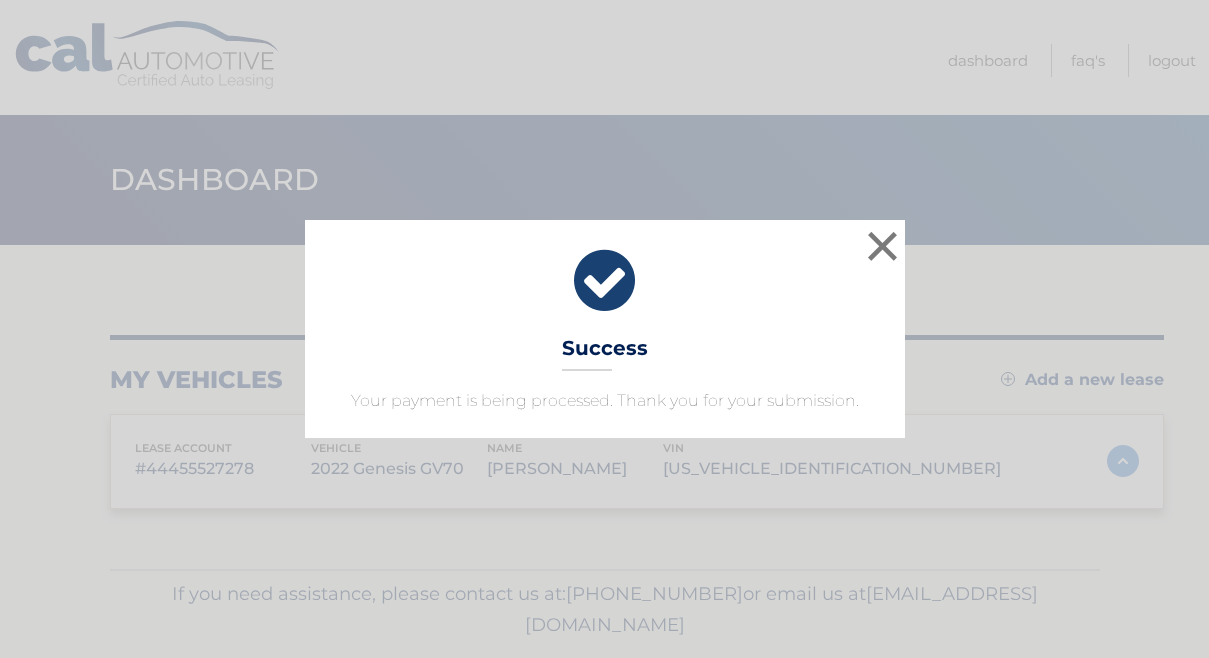 scroll, scrollTop: 0, scrollLeft: 0, axis: both 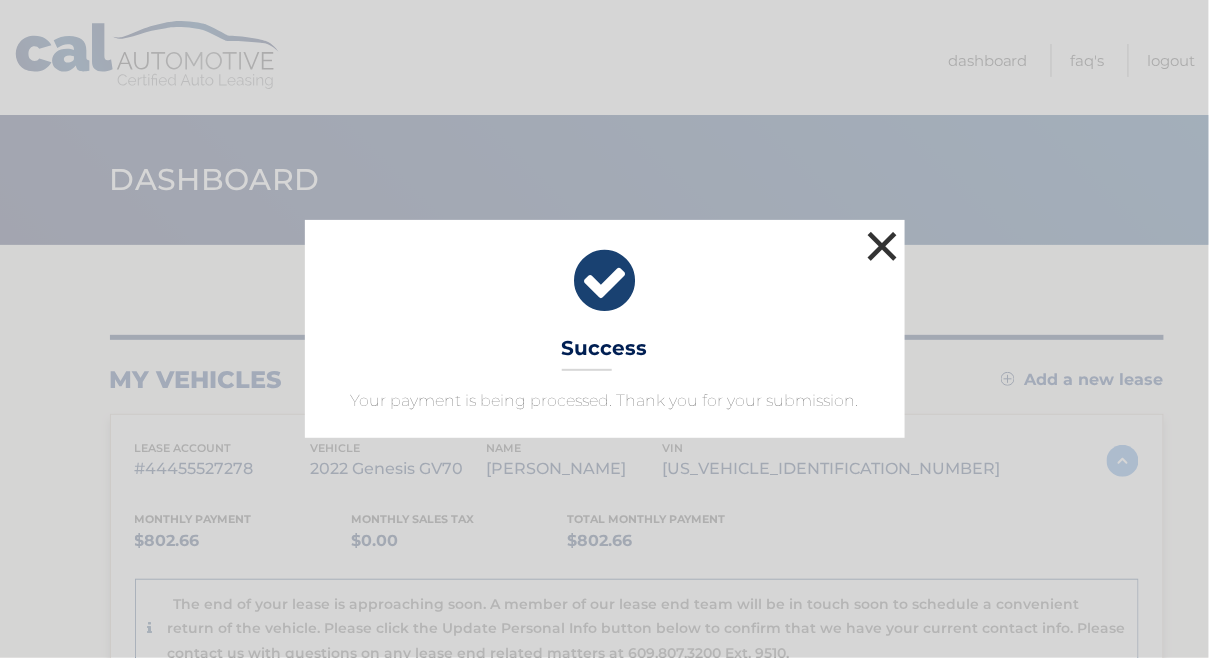 click on "×" at bounding box center [883, 246] 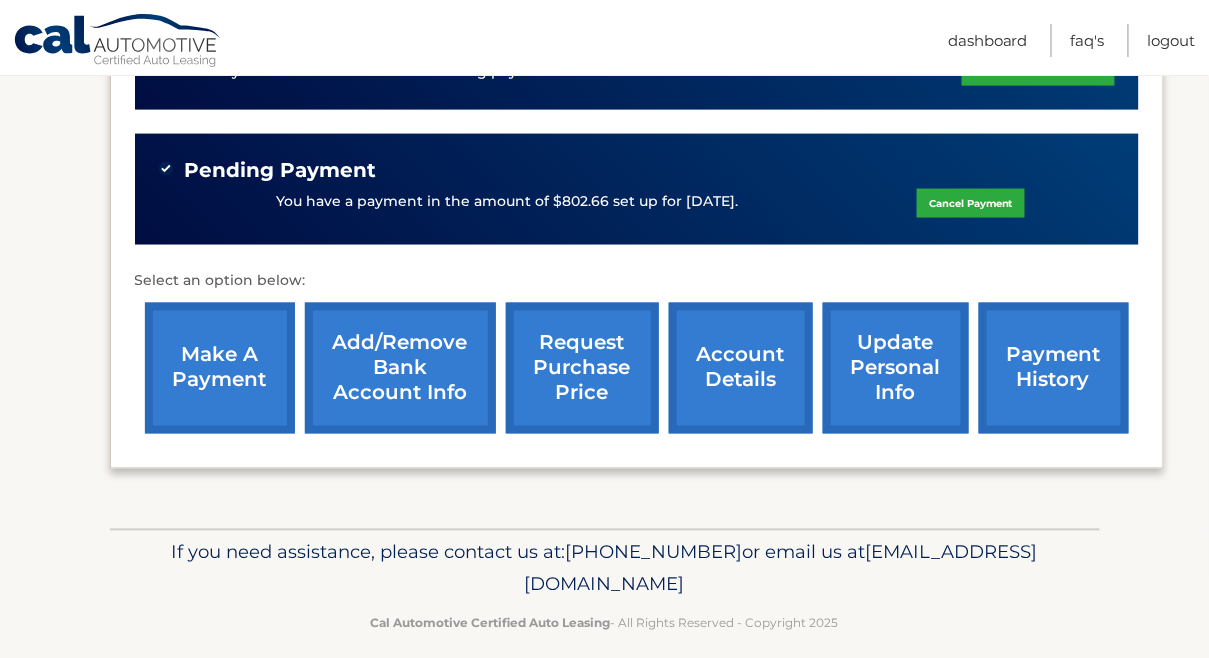 scroll, scrollTop: 713, scrollLeft: 0, axis: vertical 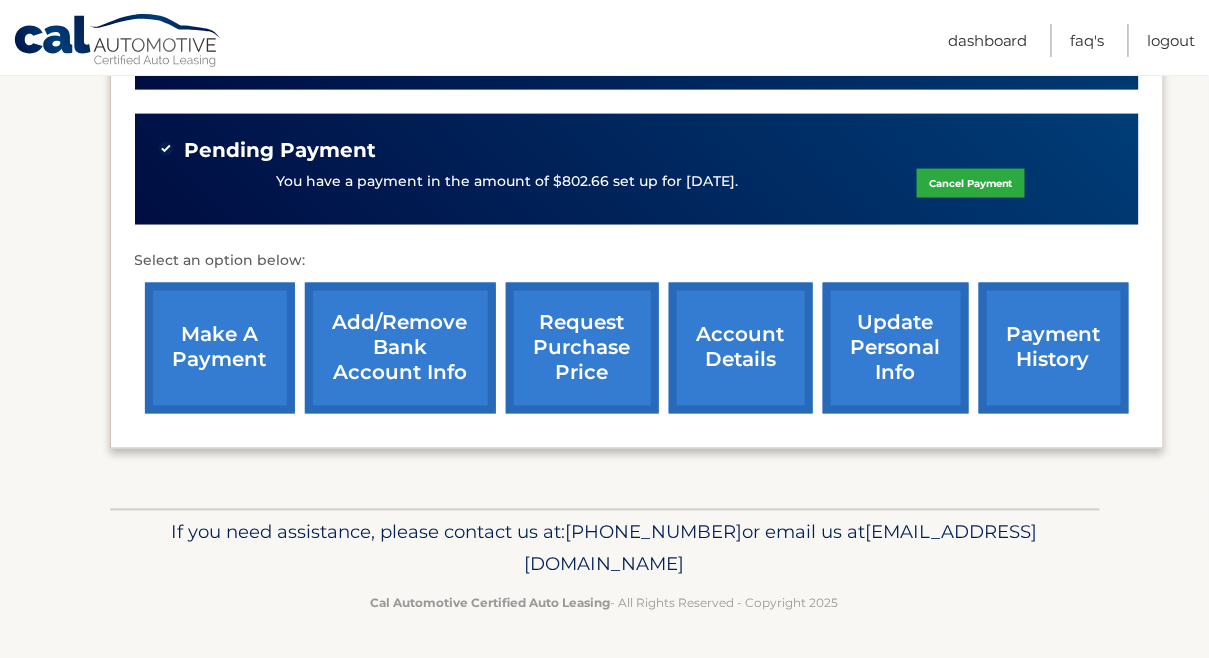 click on "account details" at bounding box center (741, 348) 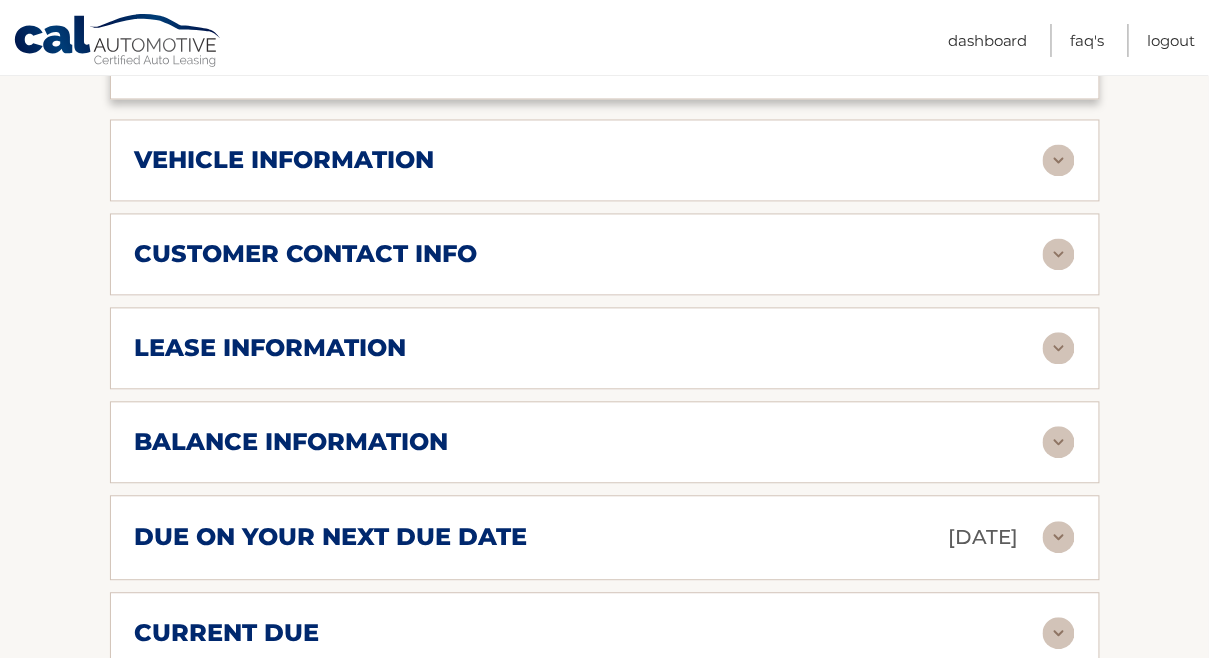 scroll, scrollTop: 969, scrollLeft: 0, axis: vertical 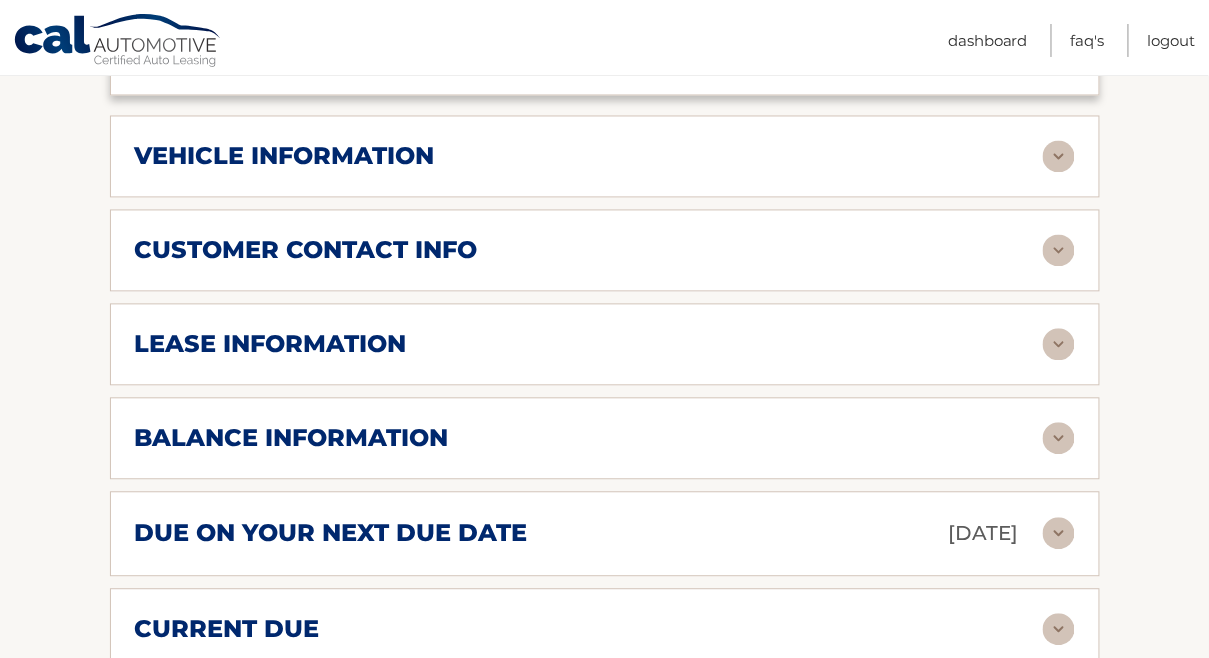 click at bounding box center (1059, 345) 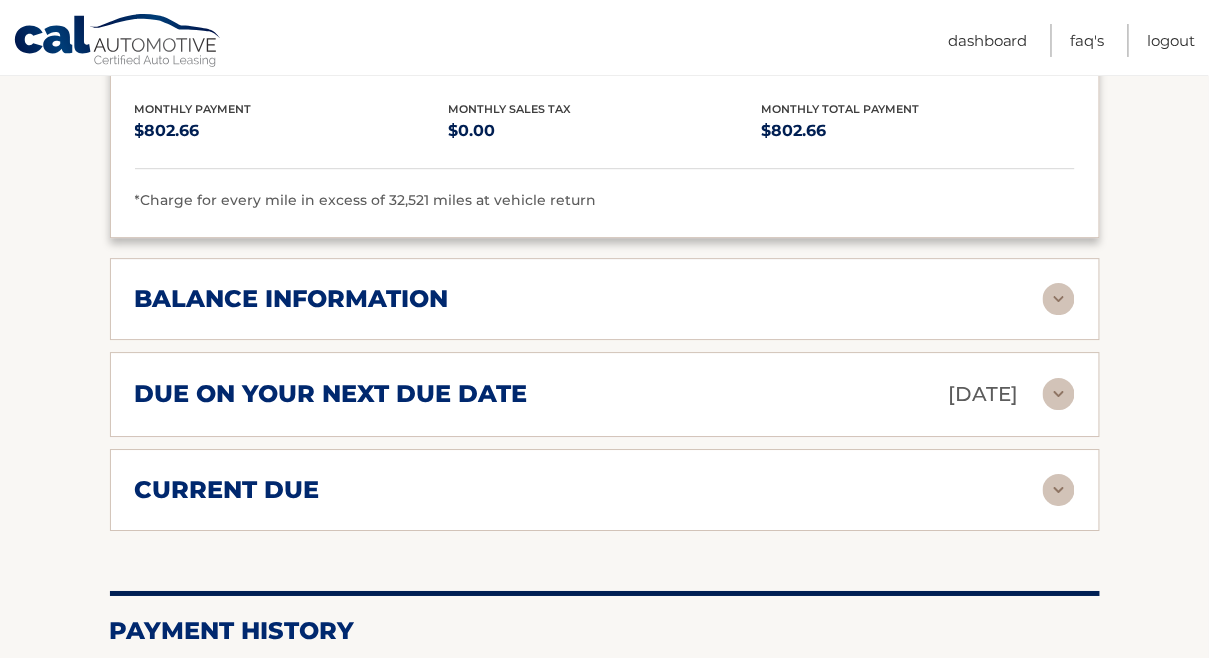 scroll, scrollTop: 1485, scrollLeft: 0, axis: vertical 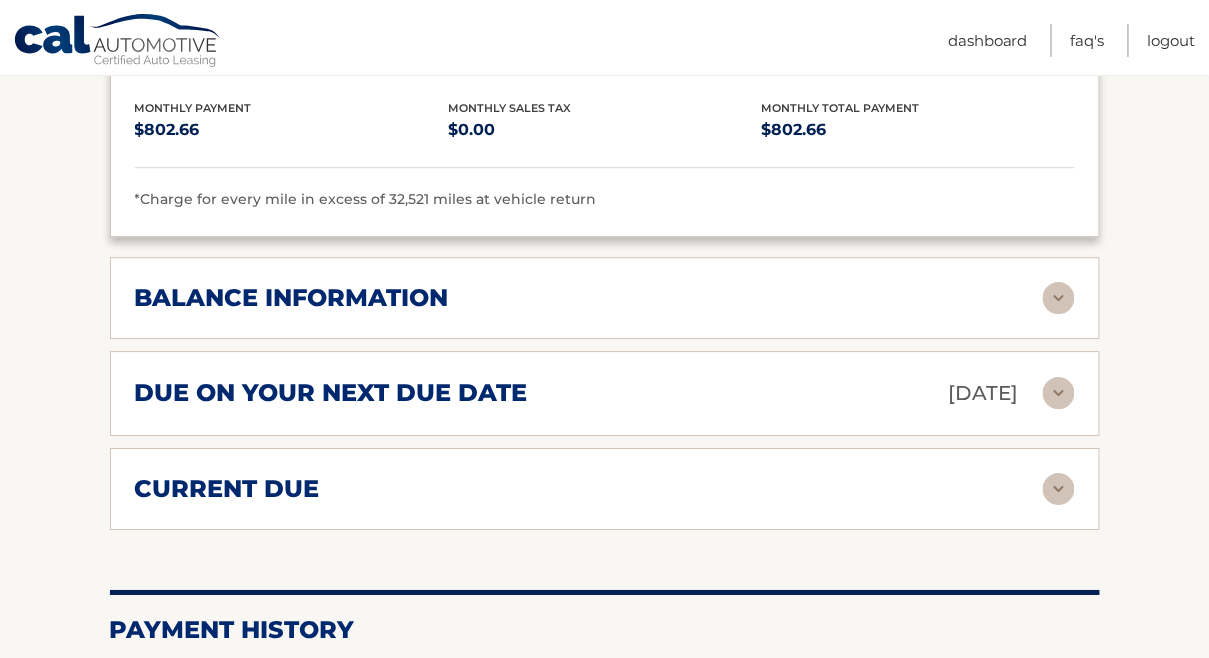 click at bounding box center [1059, 298] 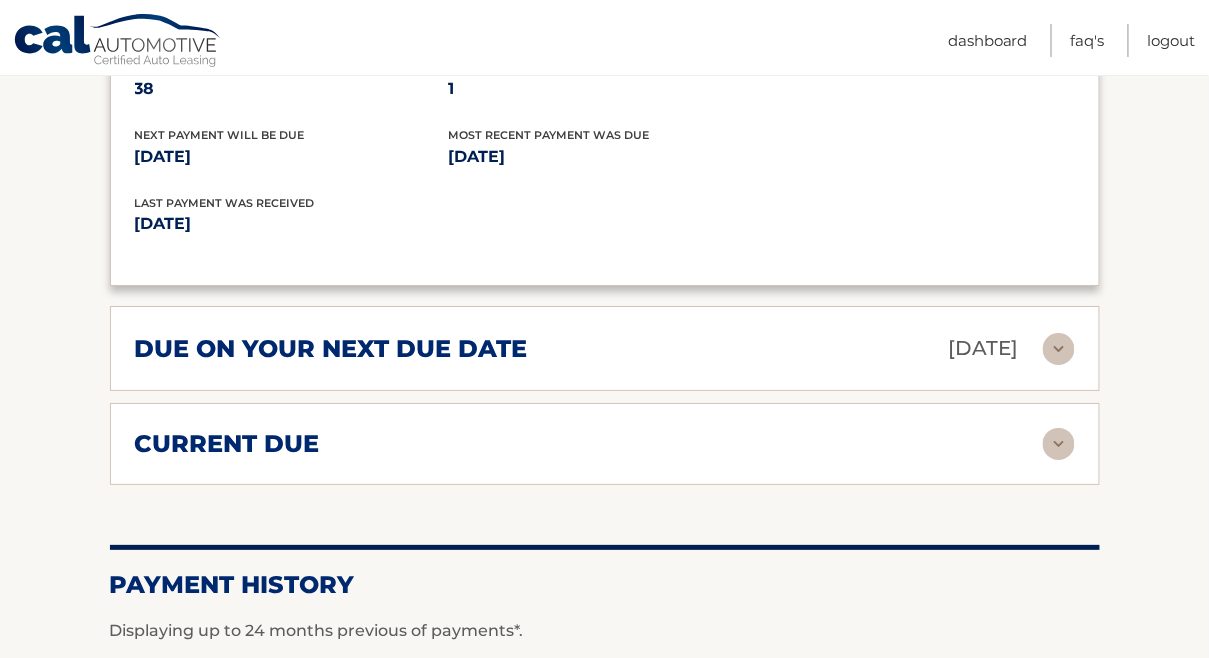 scroll, scrollTop: 1792, scrollLeft: 0, axis: vertical 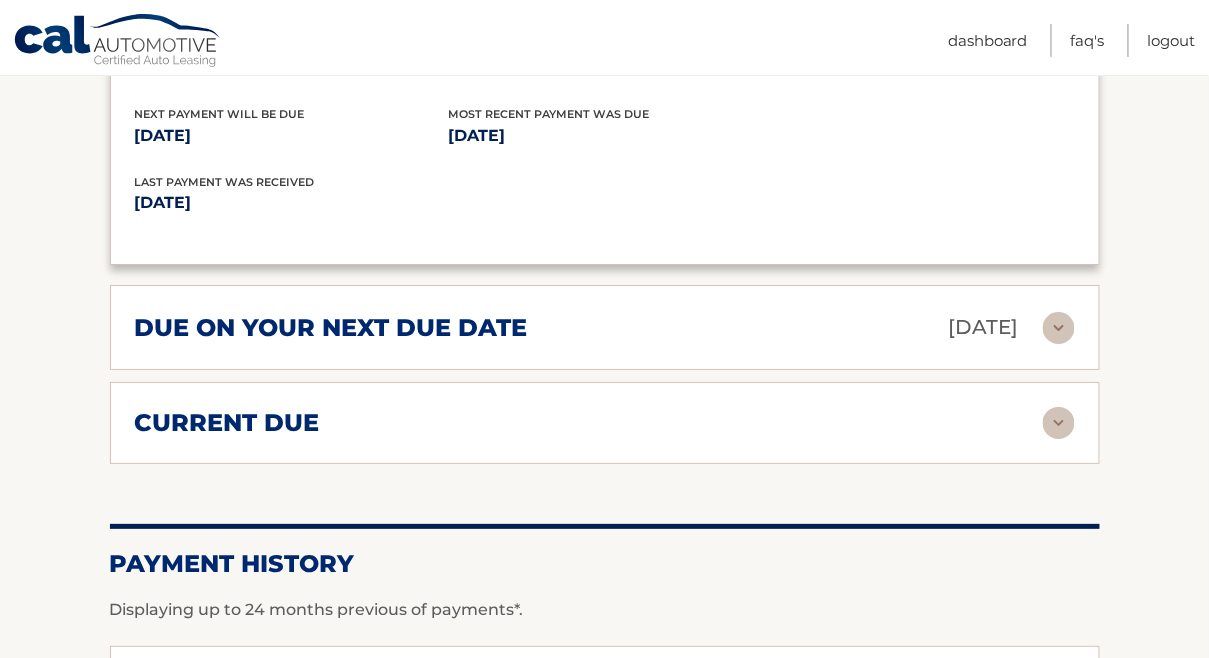 click at bounding box center [1059, 423] 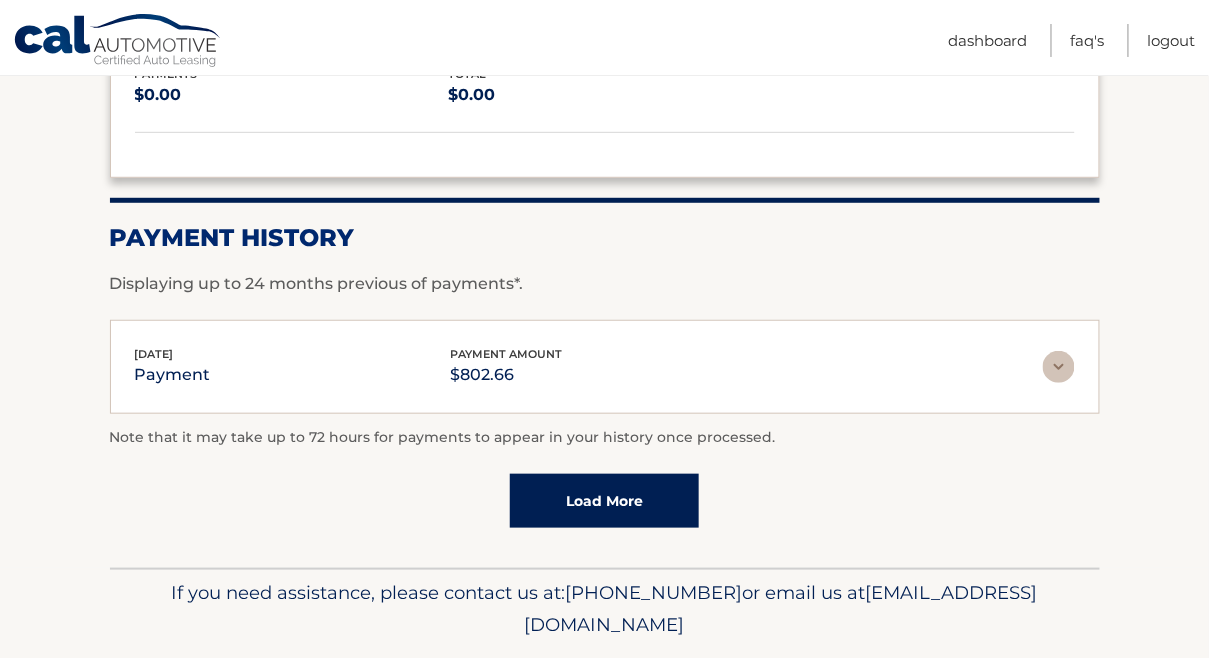 scroll, scrollTop: 2266, scrollLeft: 0, axis: vertical 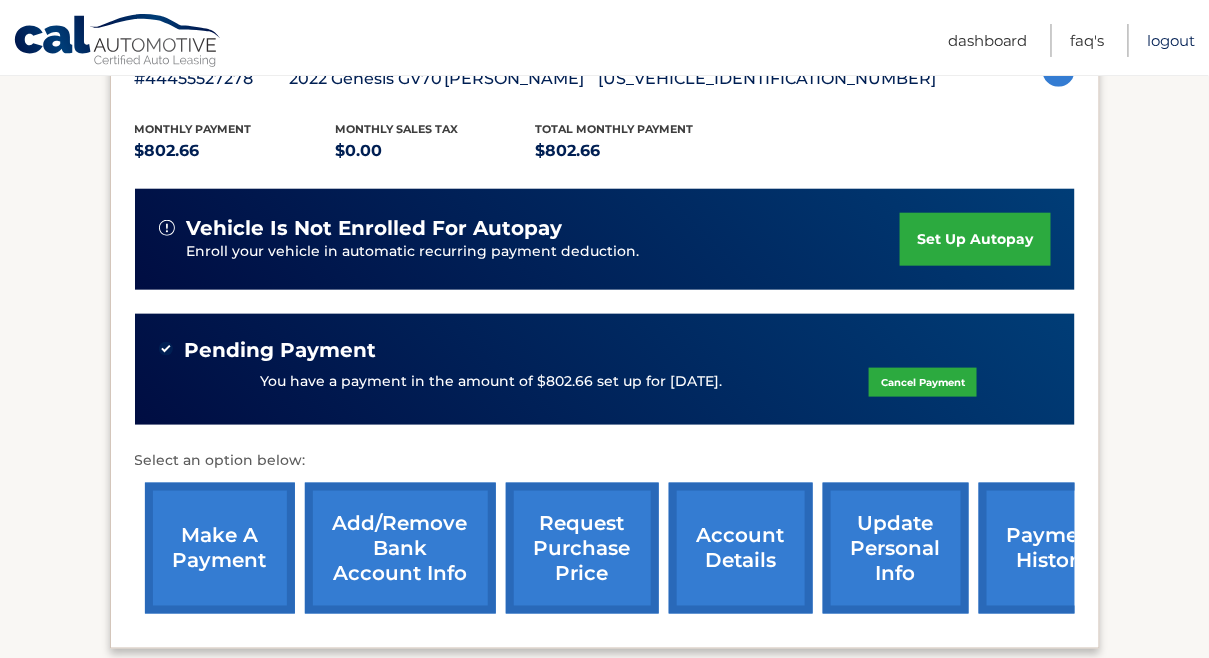 click on "Logout" at bounding box center [1172, 40] 